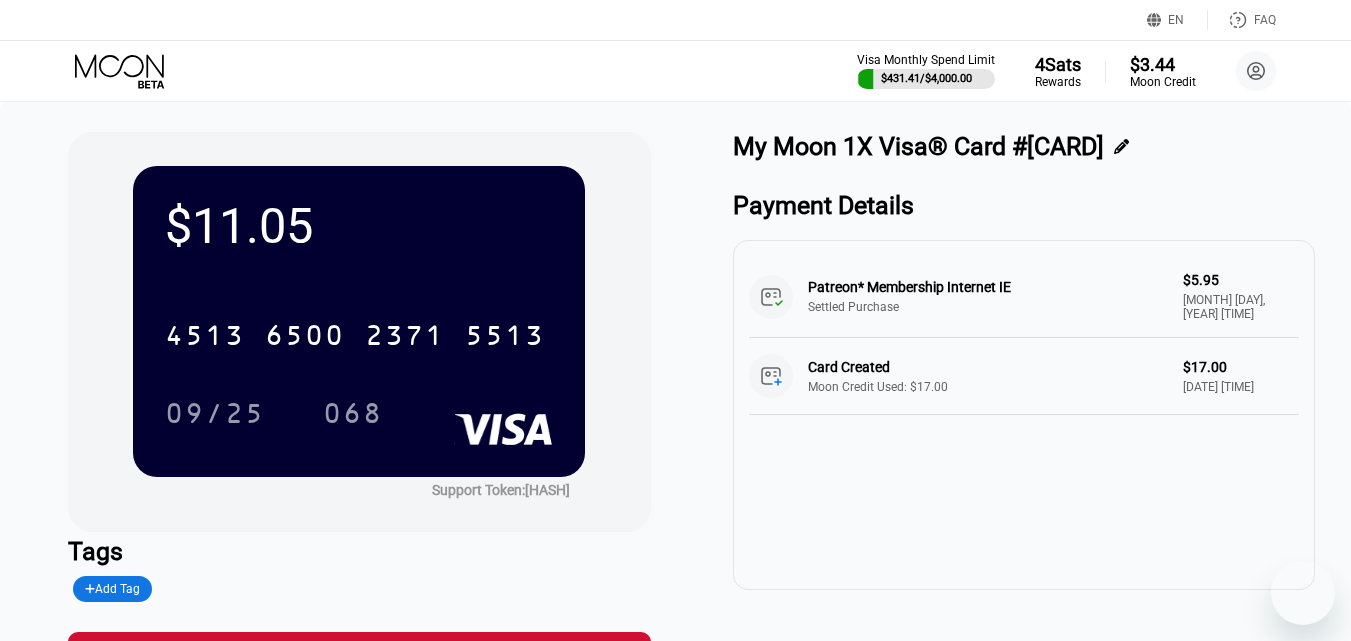 scroll, scrollTop: 0, scrollLeft: 0, axis: both 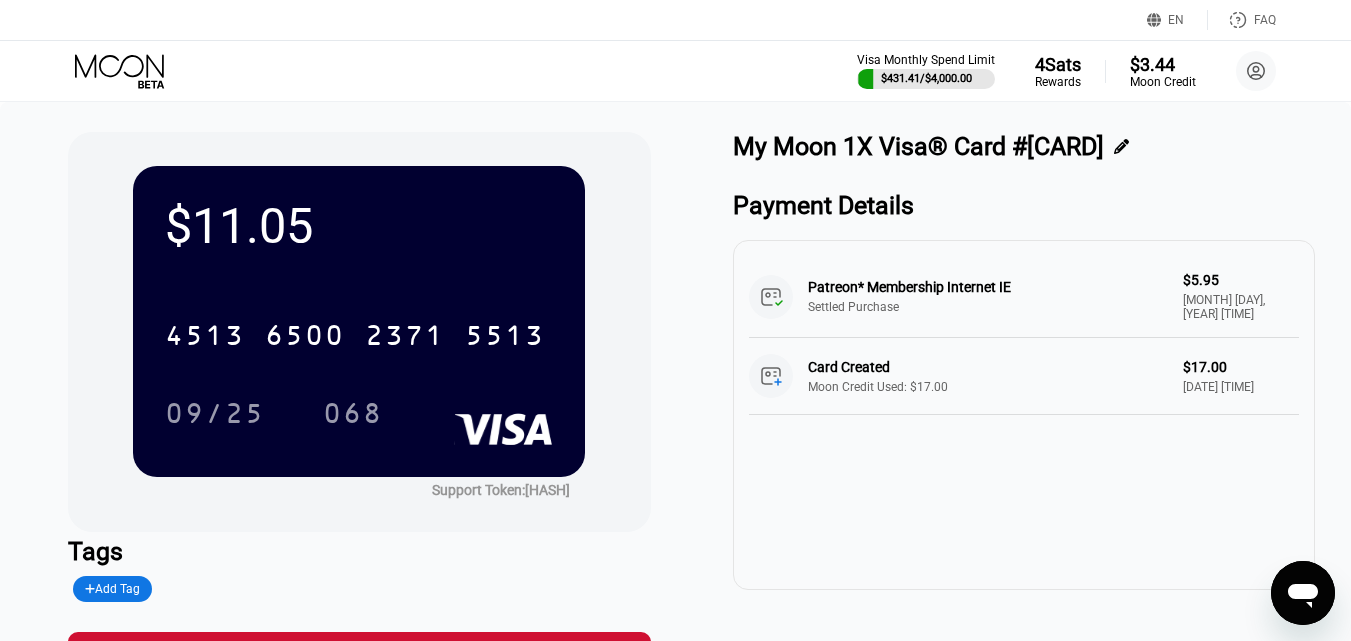 click 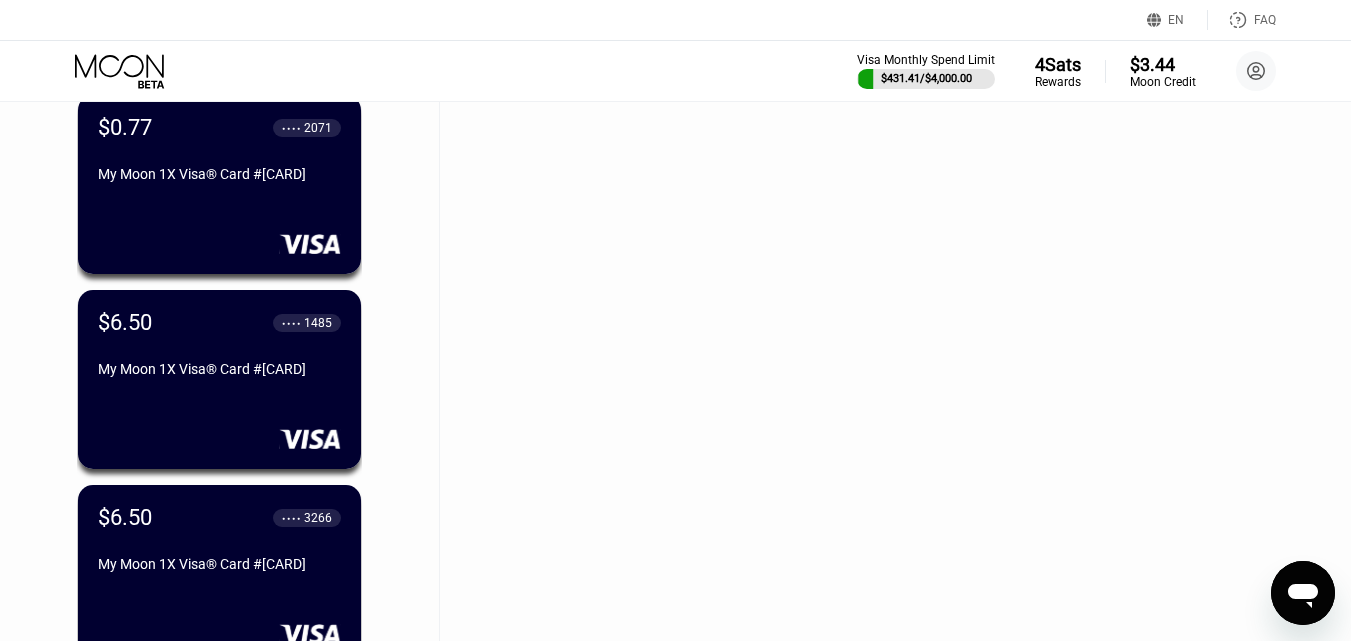 scroll, scrollTop: 36594, scrollLeft: 0, axis: vertical 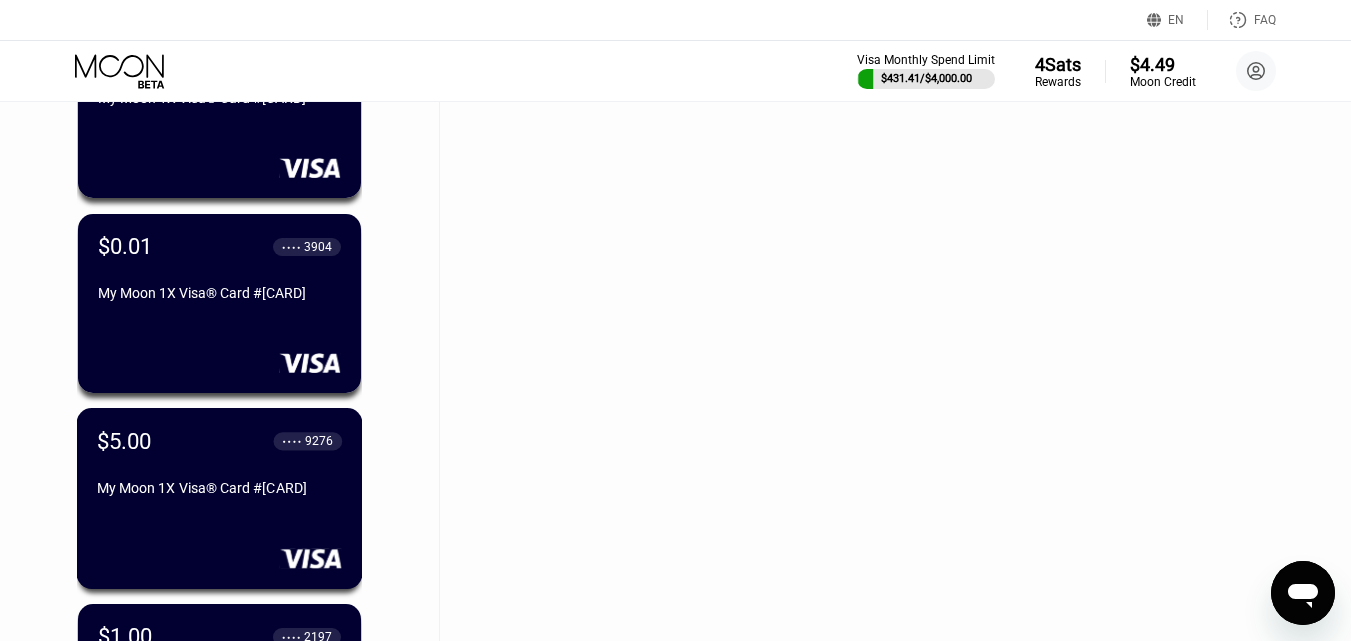 click on "$[PRICE] ● ● ● ● [LAST_FOUR] My Moon 1X Visa® Card #[CARD]" at bounding box center [219, 466] 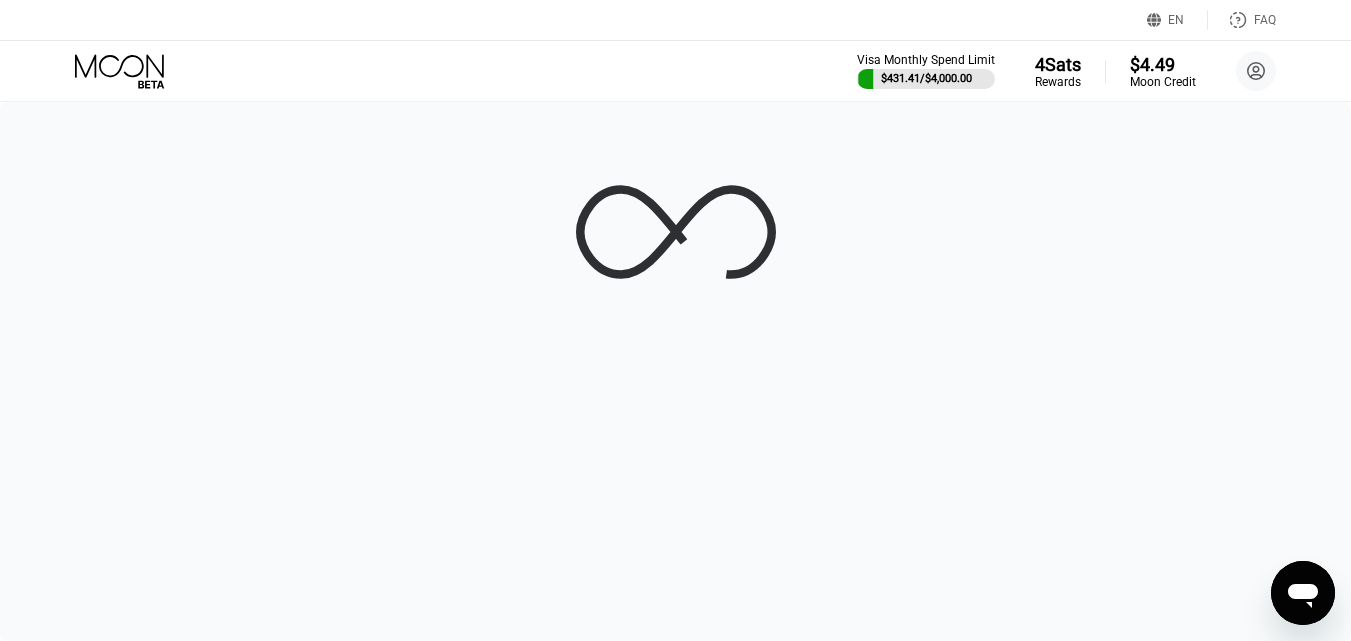 scroll, scrollTop: 0, scrollLeft: 0, axis: both 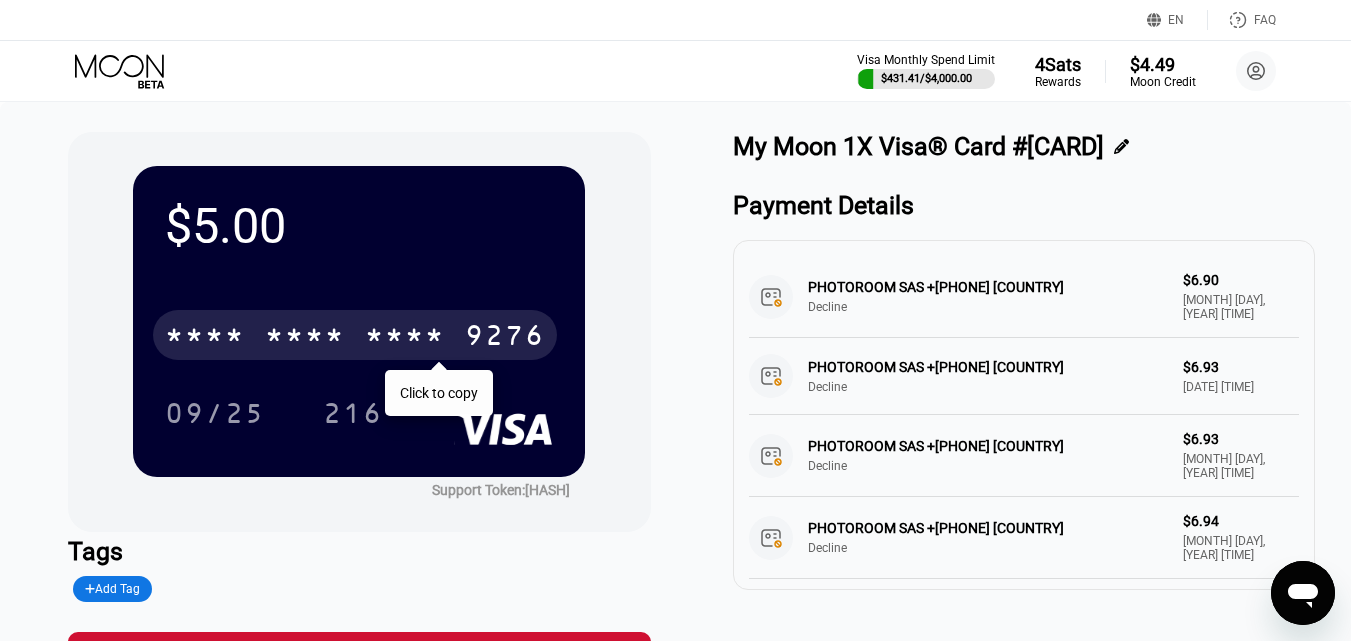 click on "* * * *" at bounding box center (405, 338) 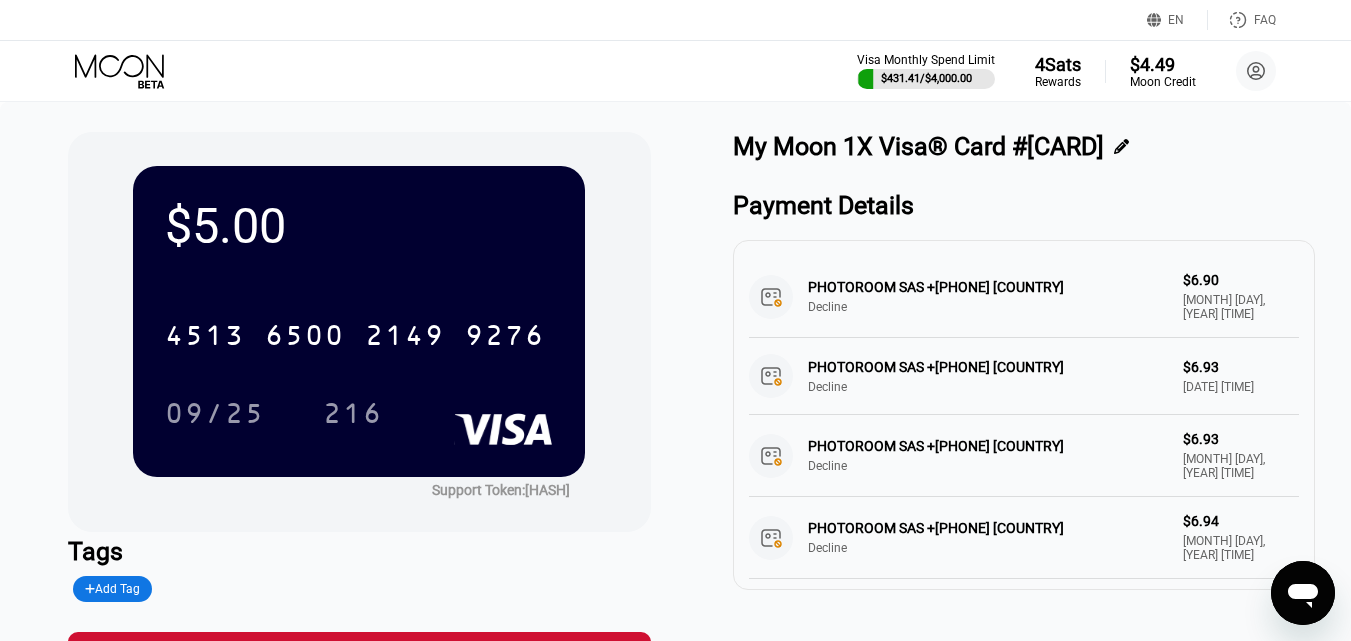 click 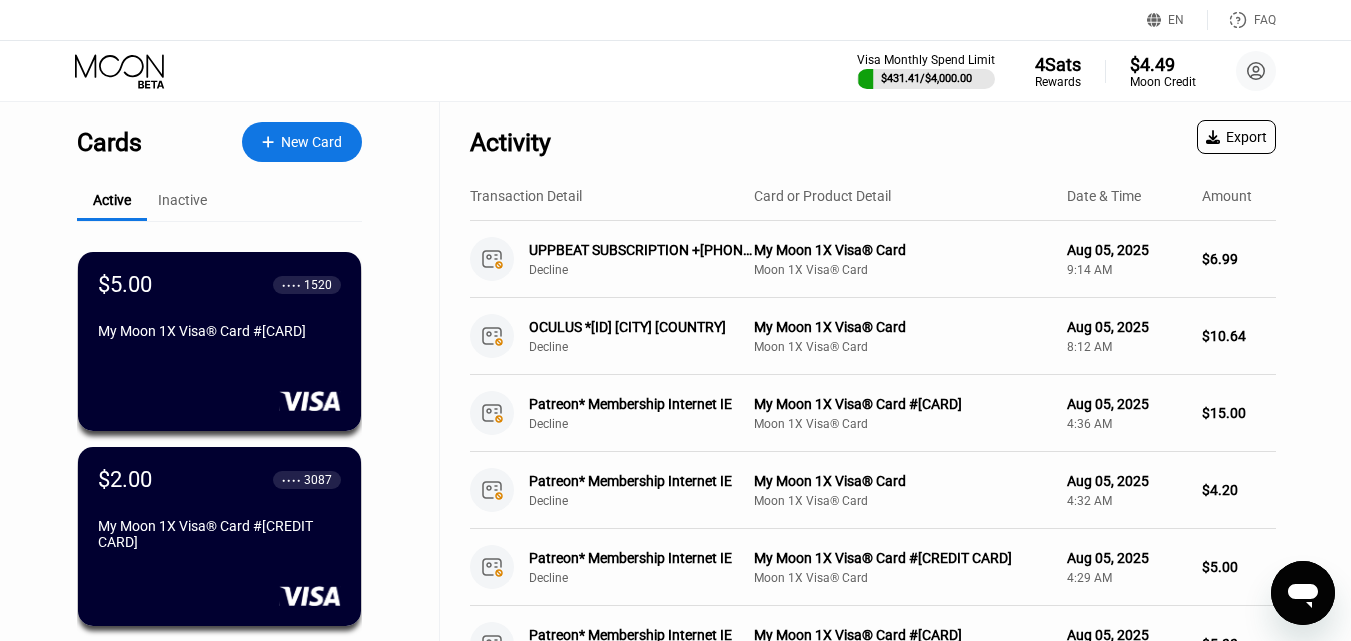 scroll, scrollTop: 36037, scrollLeft: 0, axis: vertical 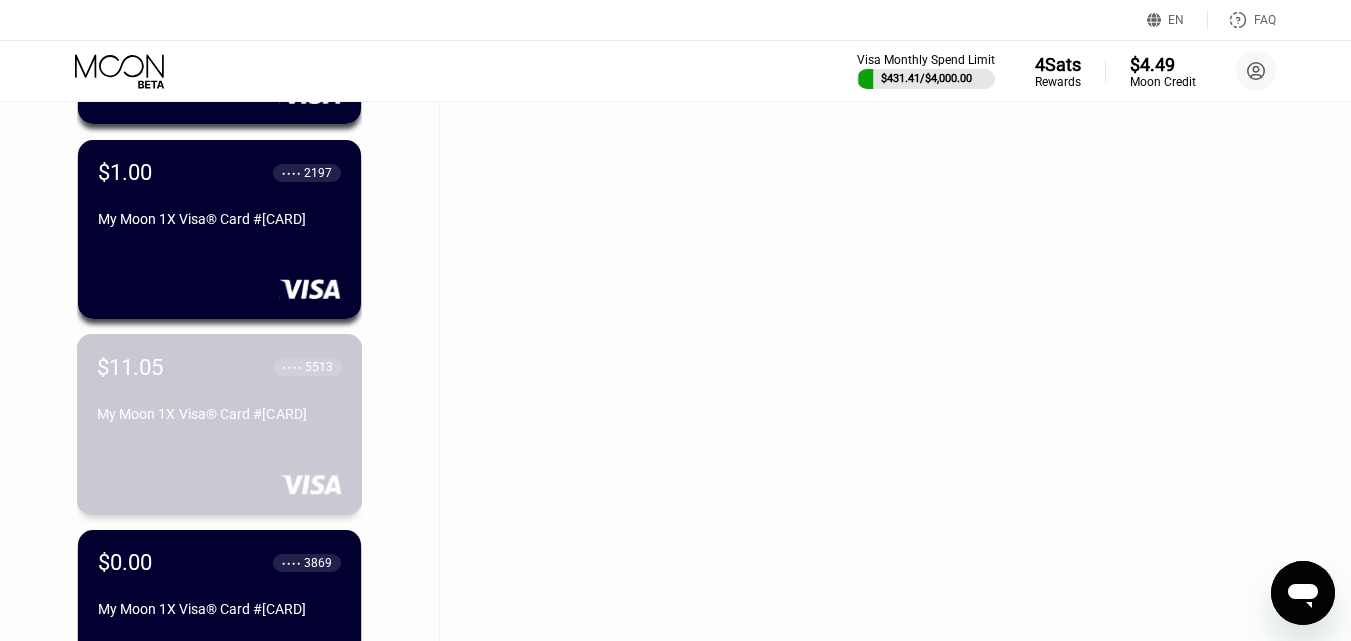 click on "My Moon 1X Visa® Card #[CARD]" at bounding box center [219, 414] 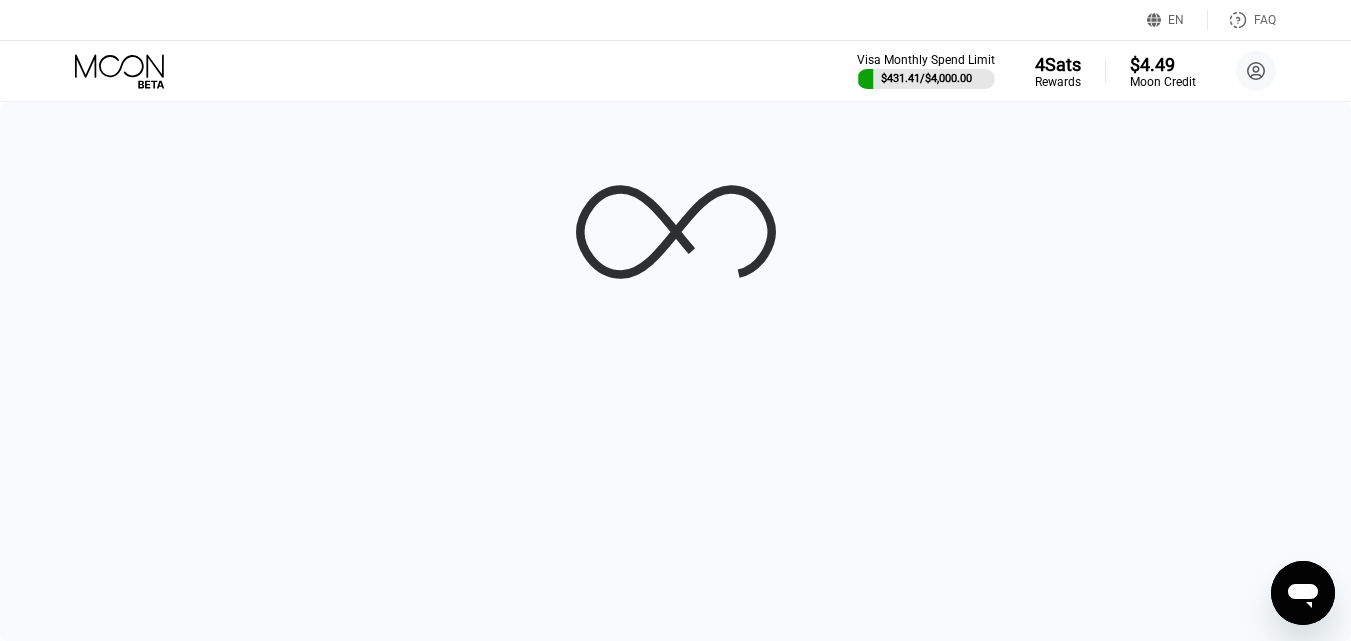 scroll, scrollTop: 0, scrollLeft: 0, axis: both 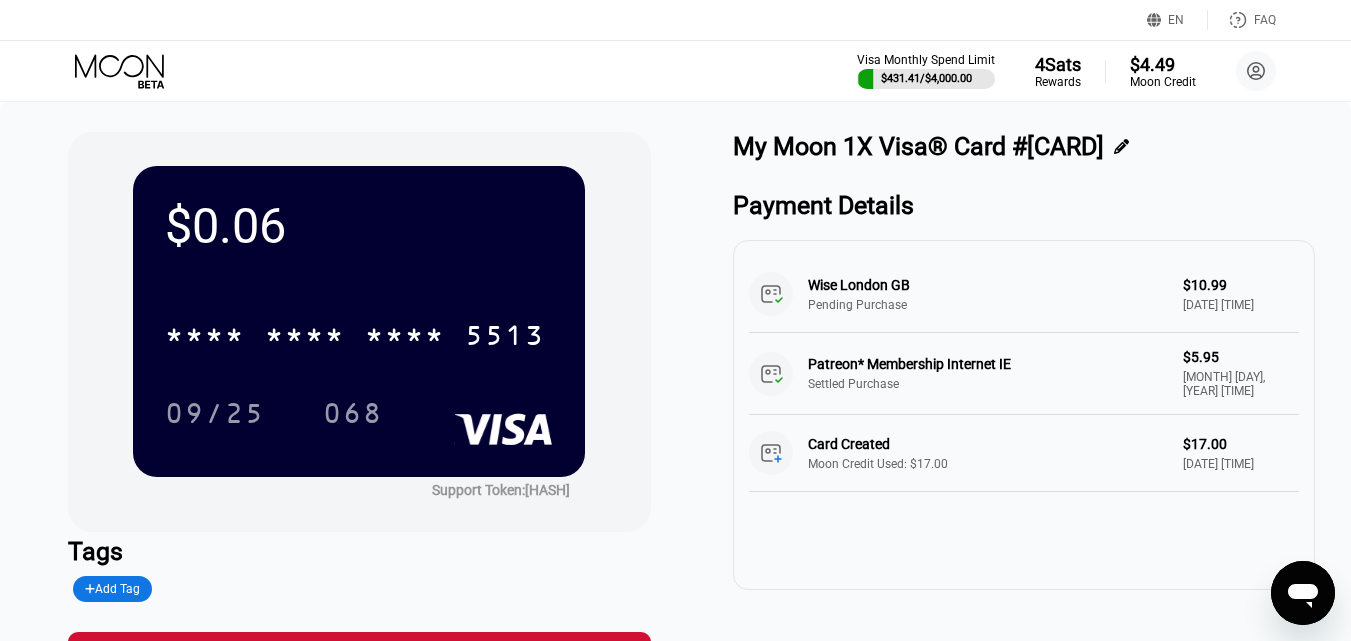 click 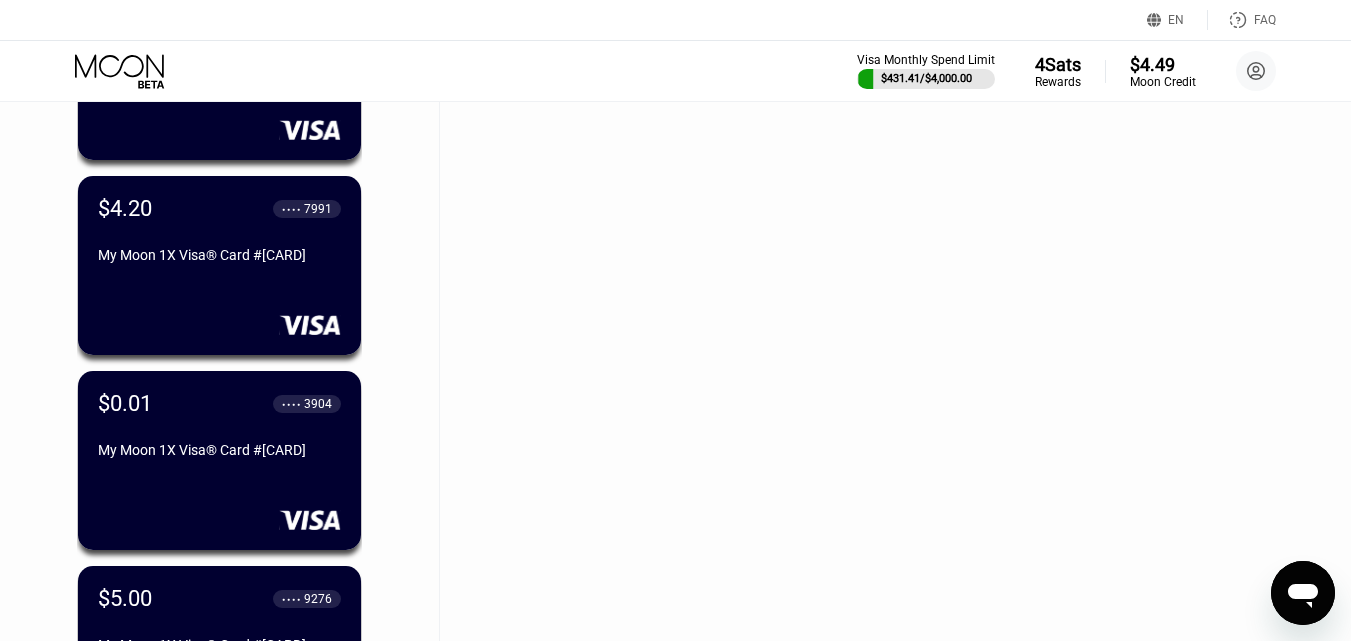 scroll, scrollTop: 33472, scrollLeft: 0, axis: vertical 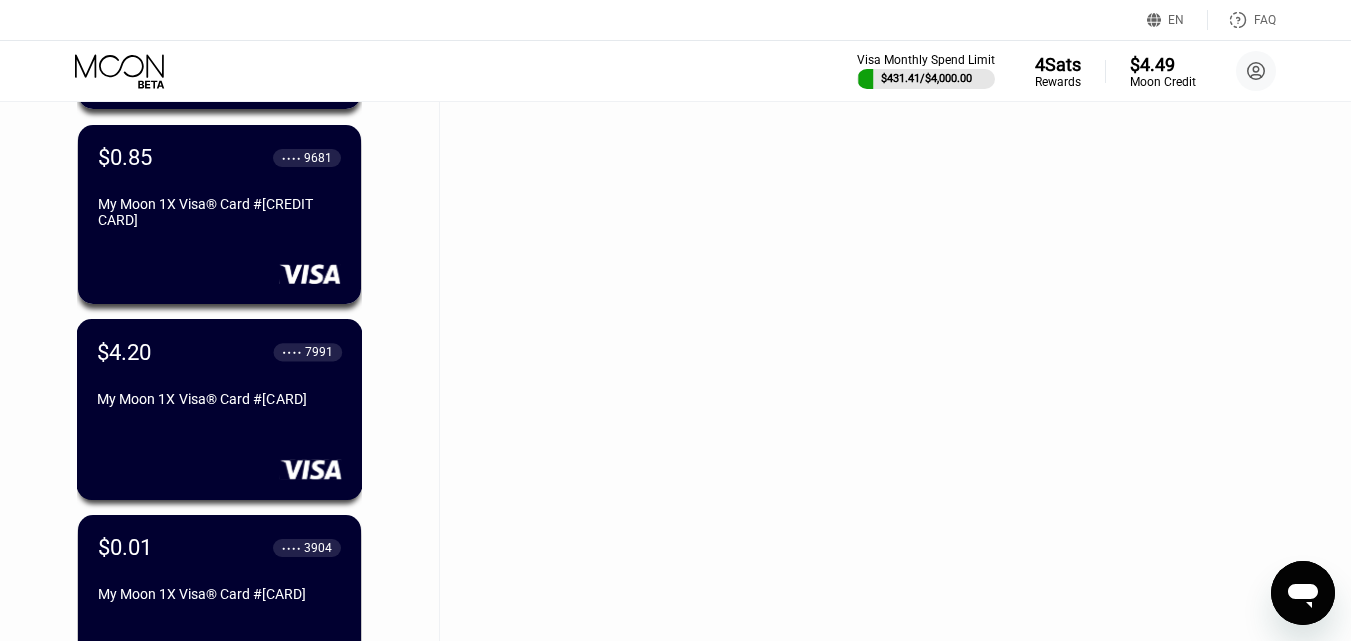 click on "$[PRICE] ● ● ● ● [LAST_FOUR] My Moon 1X Visa® Card #[CARD]" at bounding box center (219, 377) 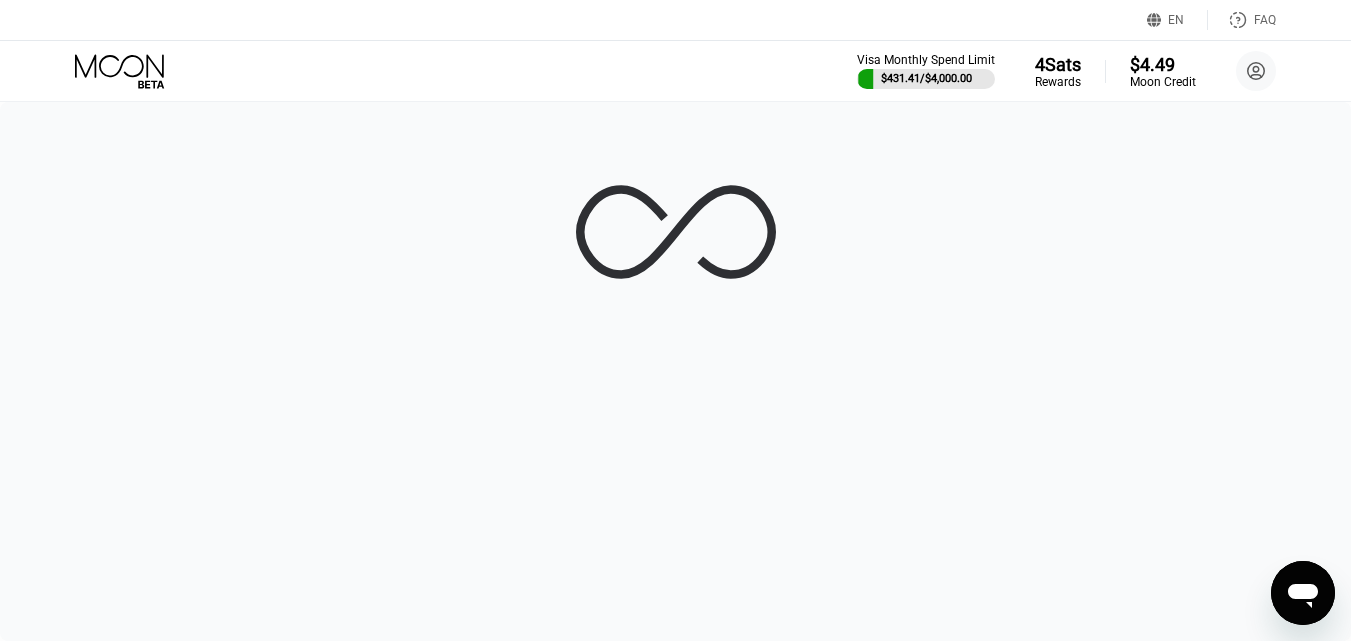 scroll, scrollTop: 0, scrollLeft: 0, axis: both 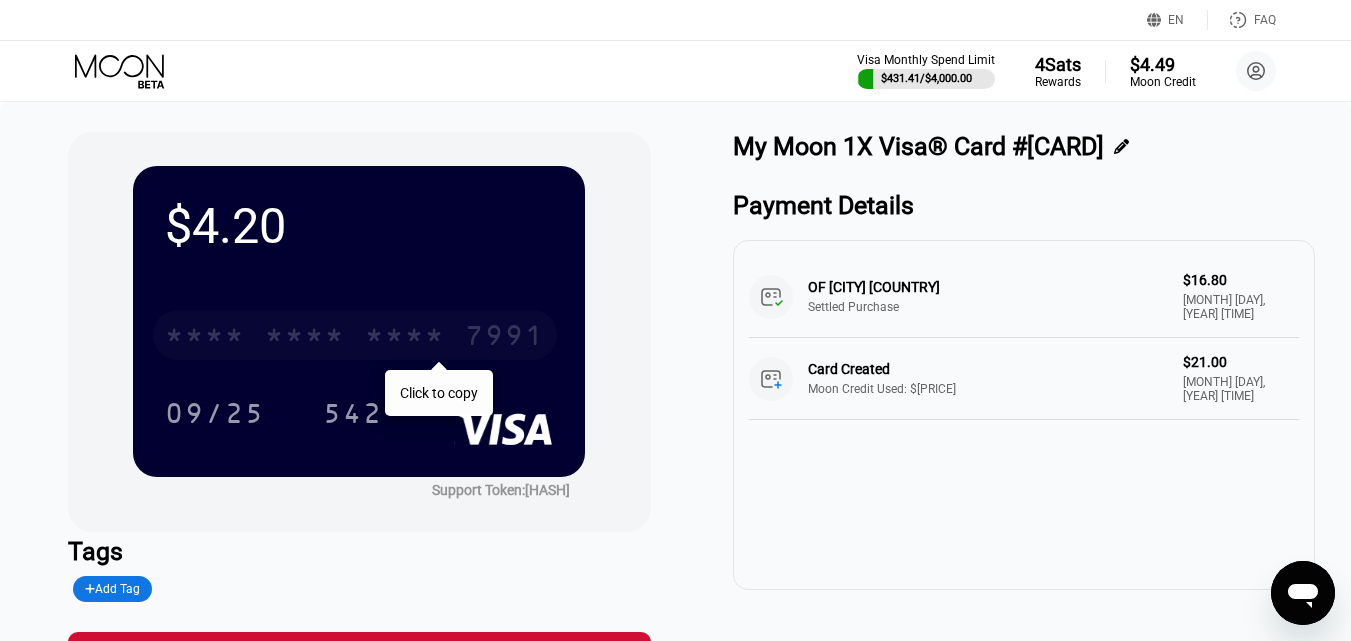 click on "* * * * * * * * * * * * [CREDIT CARD]" at bounding box center [355, 335] 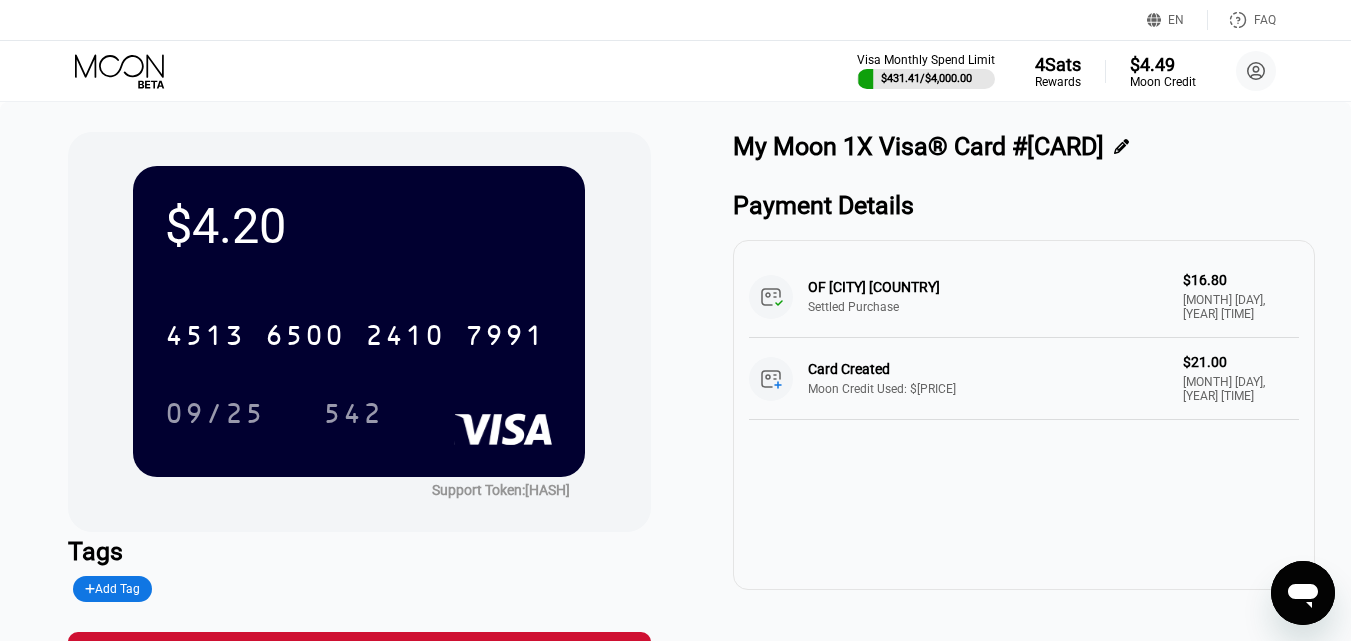 click 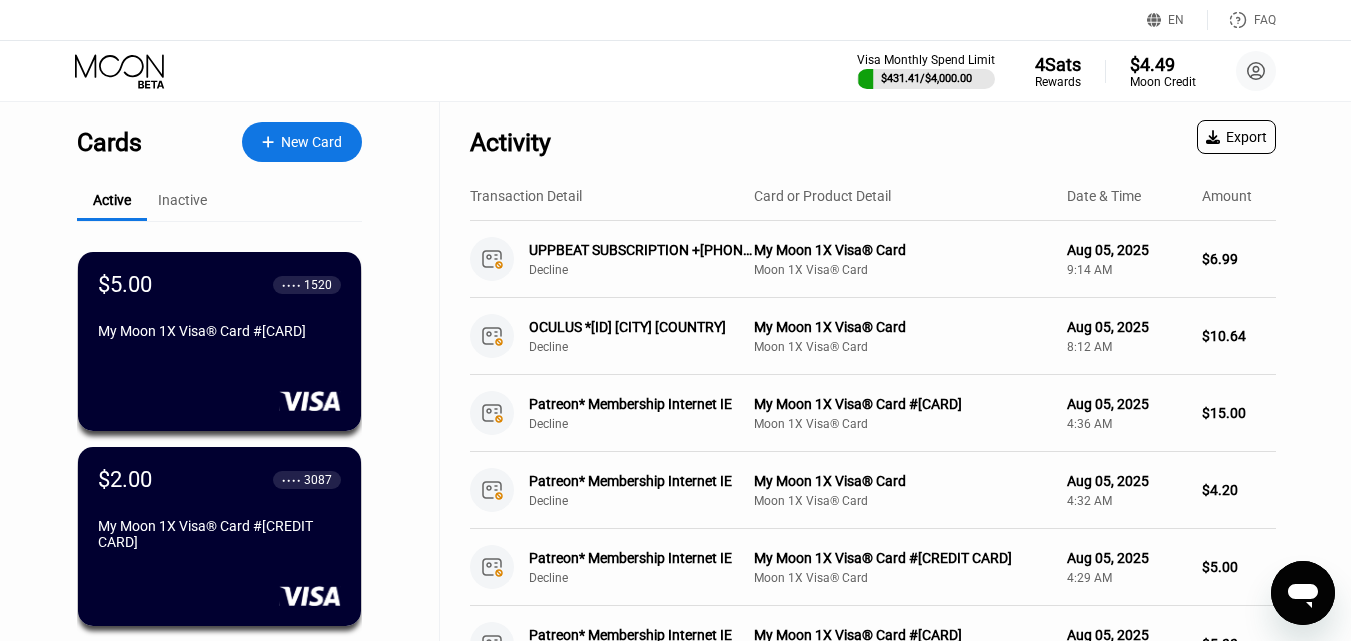scroll, scrollTop: 100, scrollLeft: 0, axis: vertical 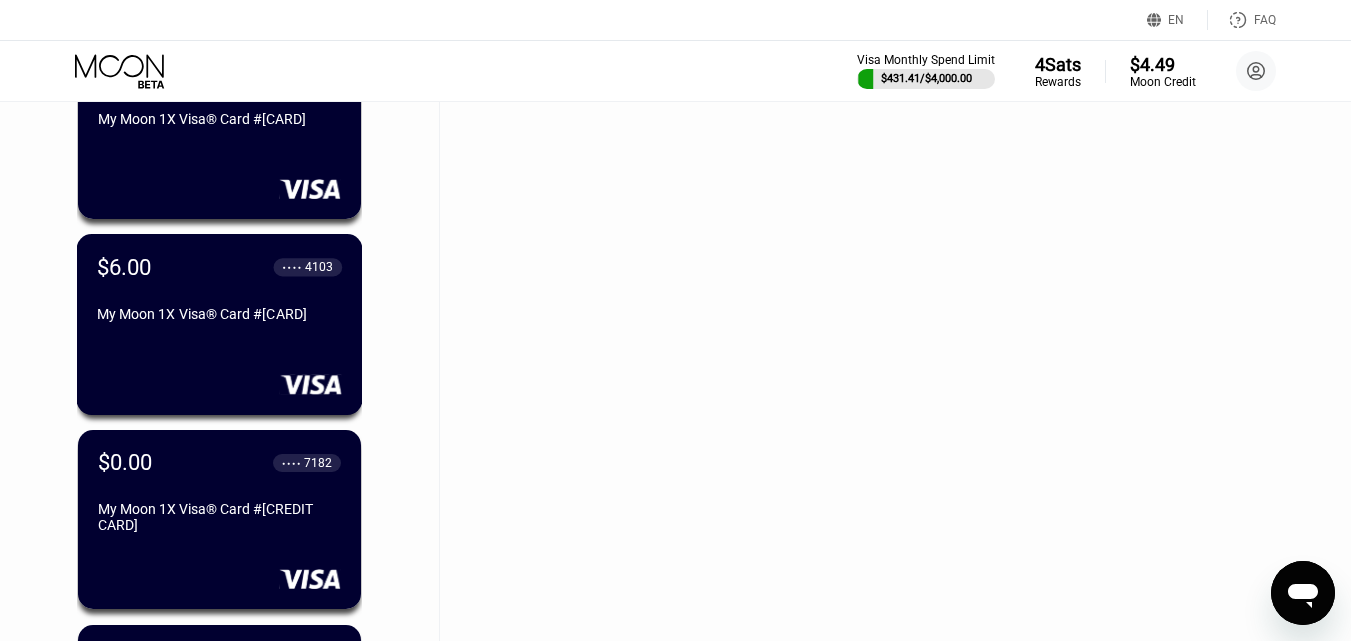 click on "My Moon 1X Visa® Card #[CARD]" at bounding box center (219, 318) 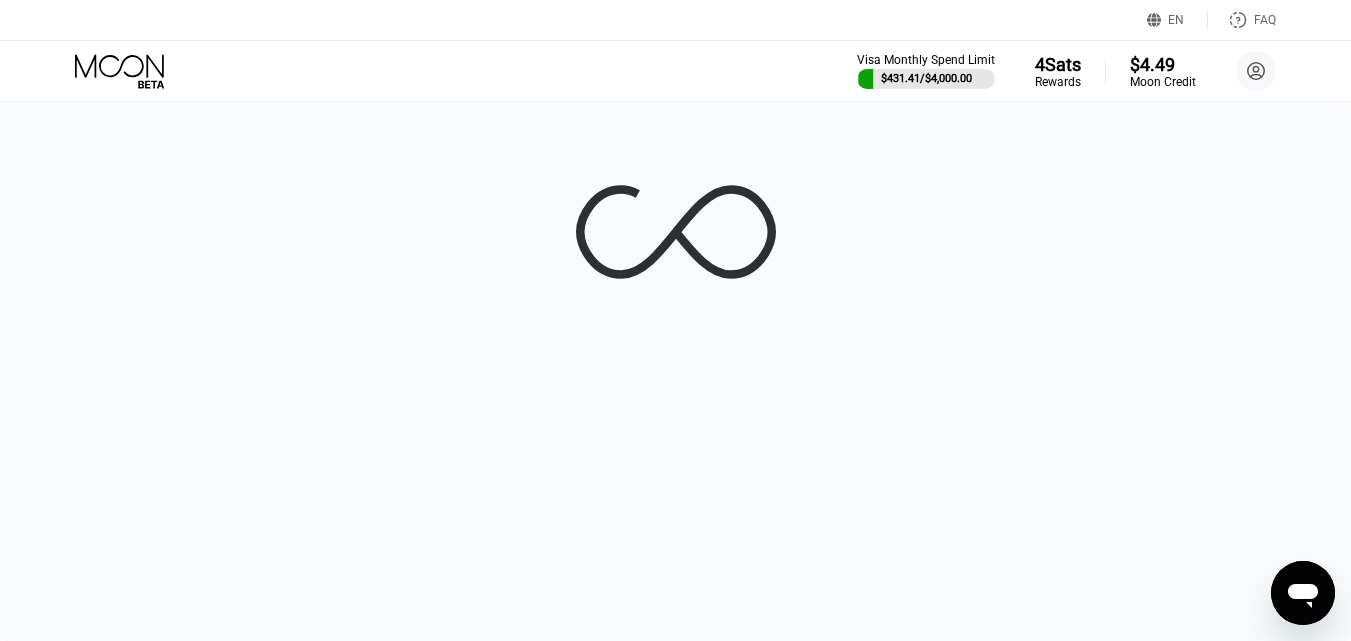 scroll, scrollTop: 0, scrollLeft: 0, axis: both 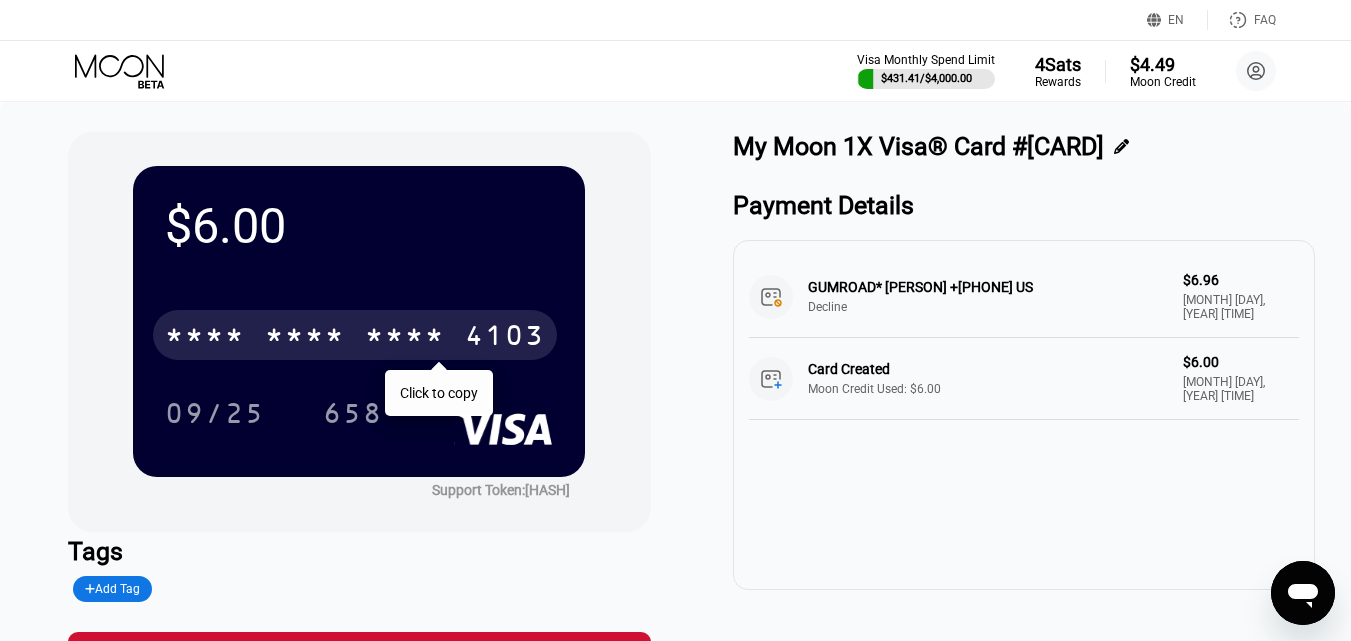click on "* * * *" at bounding box center (305, 338) 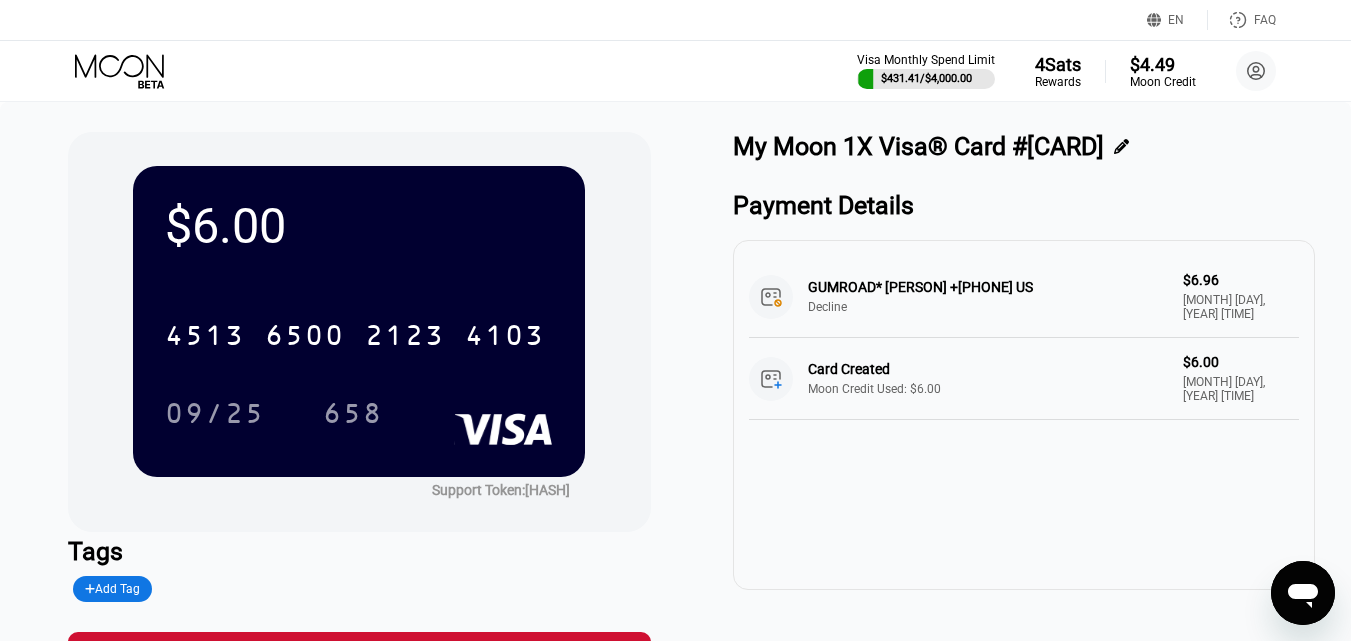 click 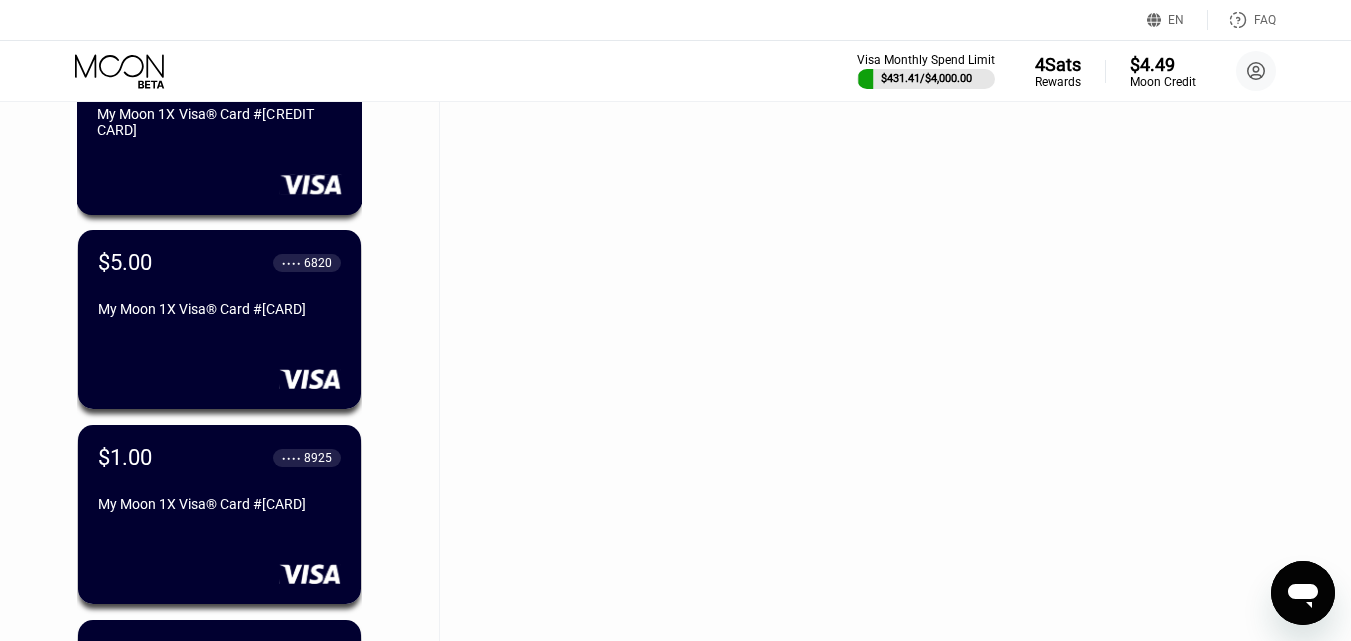 scroll, scrollTop: 32201, scrollLeft: 0, axis: vertical 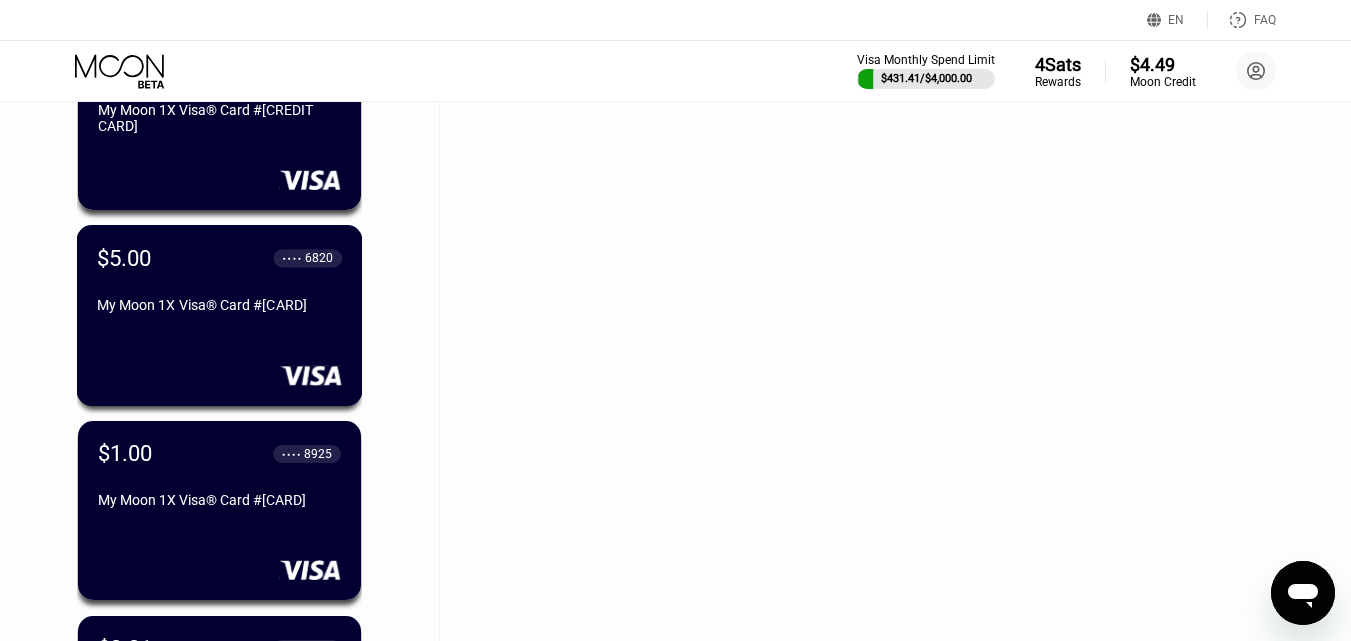 click on "My Moon 1X Visa® Card #[CARD]" at bounding box center [219, 305] 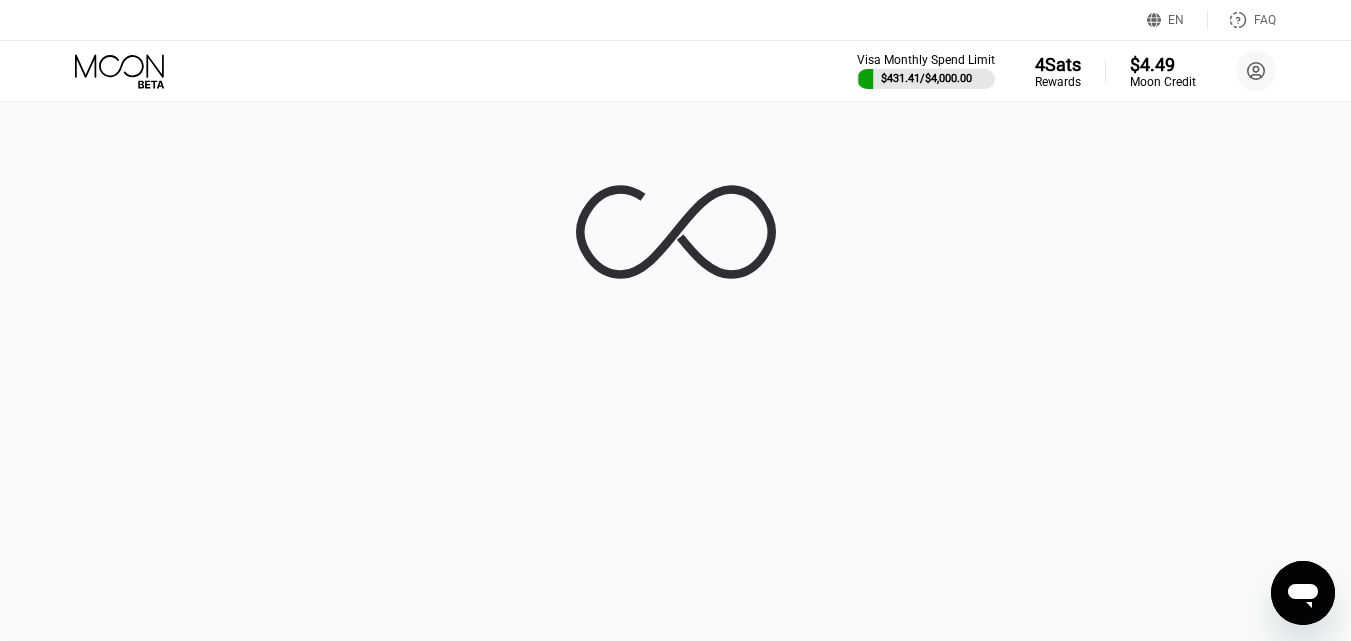 scroll, scrollTop: 0, scrollLeft: 0, axis: both 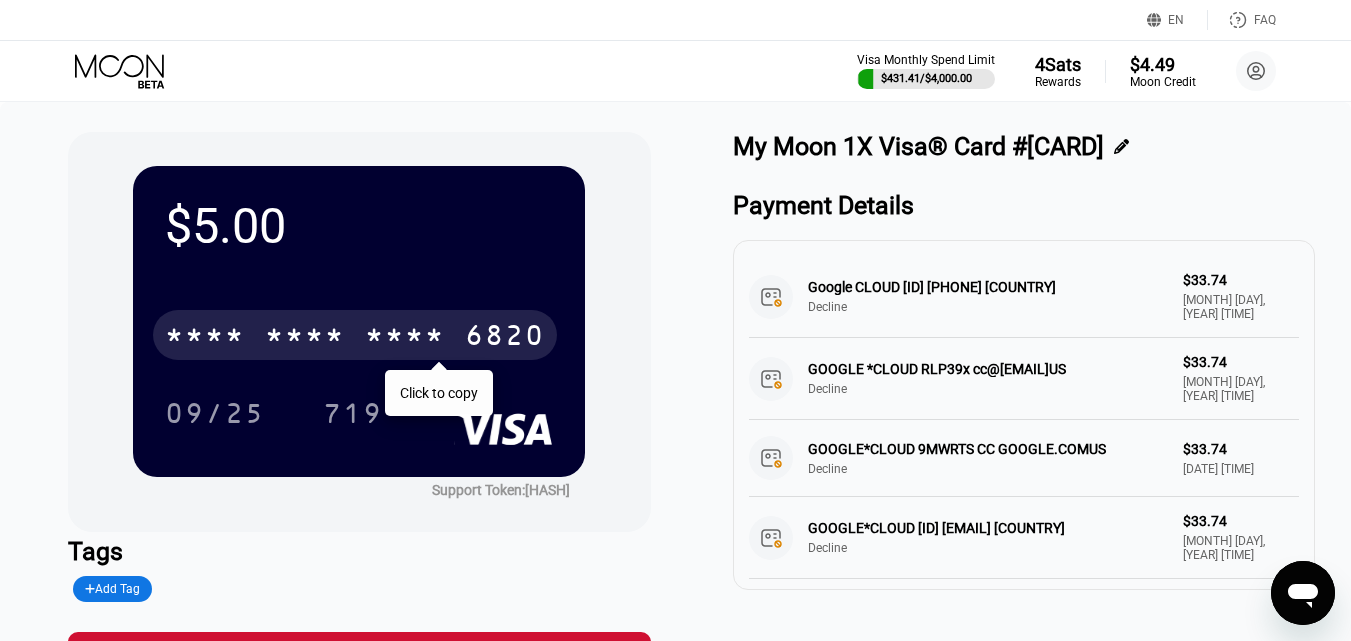 click on "* * * * * * * * * * * * [LAST_FOUR]" at bounding box center [355, 335] 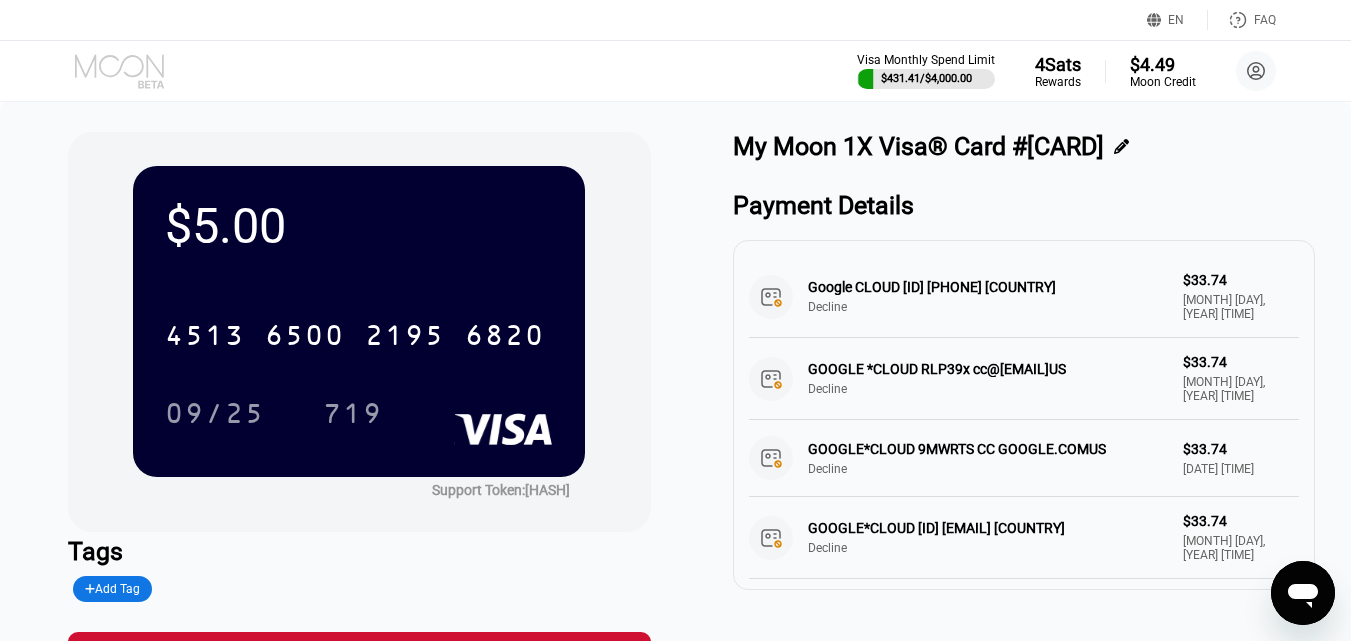click 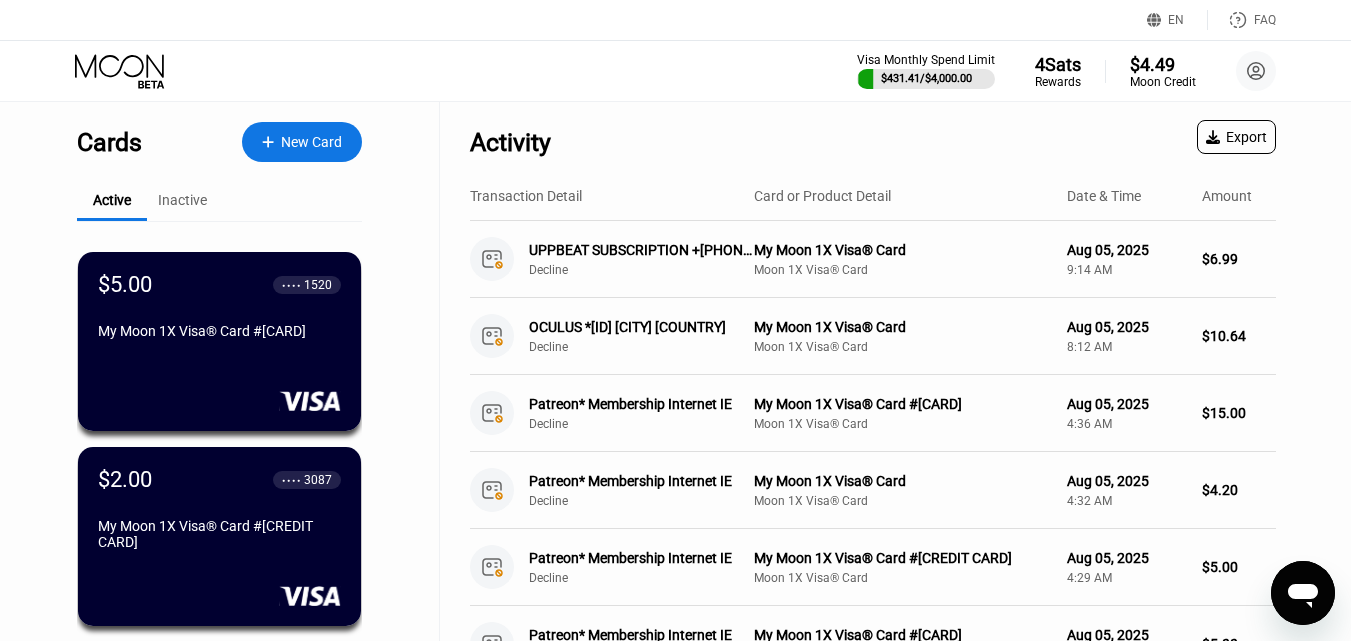 scroll, scrollTop: 32229, scrollLeft: 0, axis: vertical 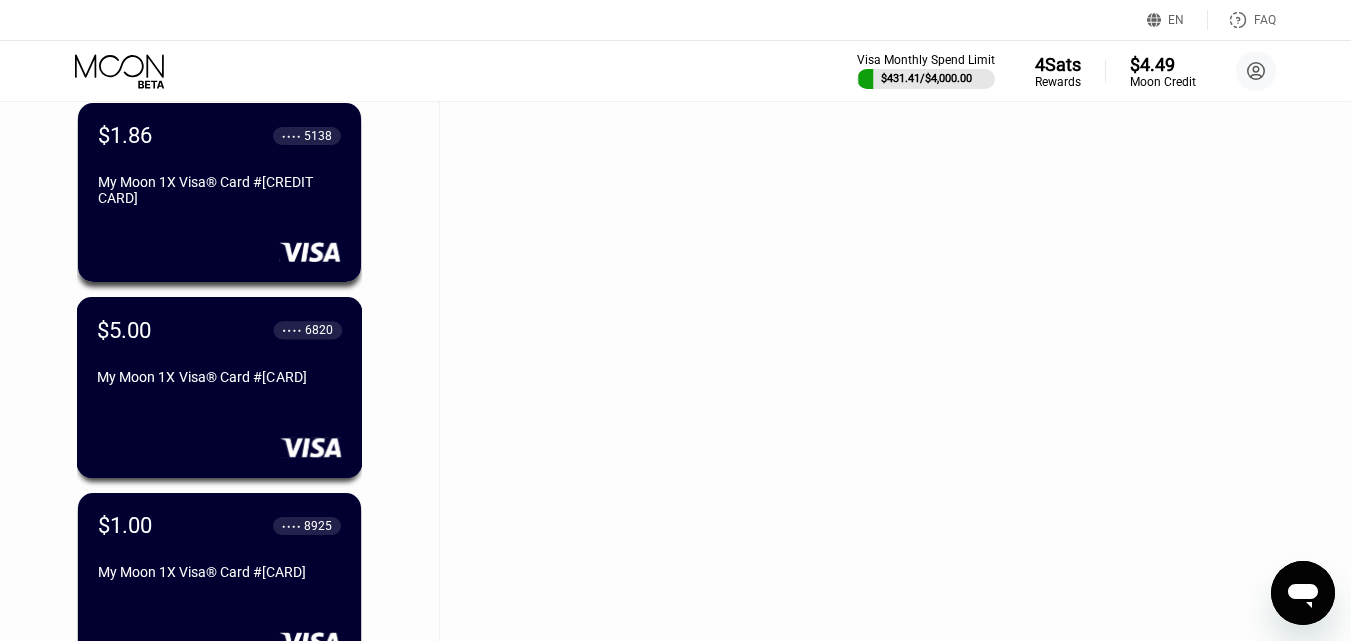 click on "My Moon 1X Visa® Card #[CARD]" at bounding box center (219, 381) 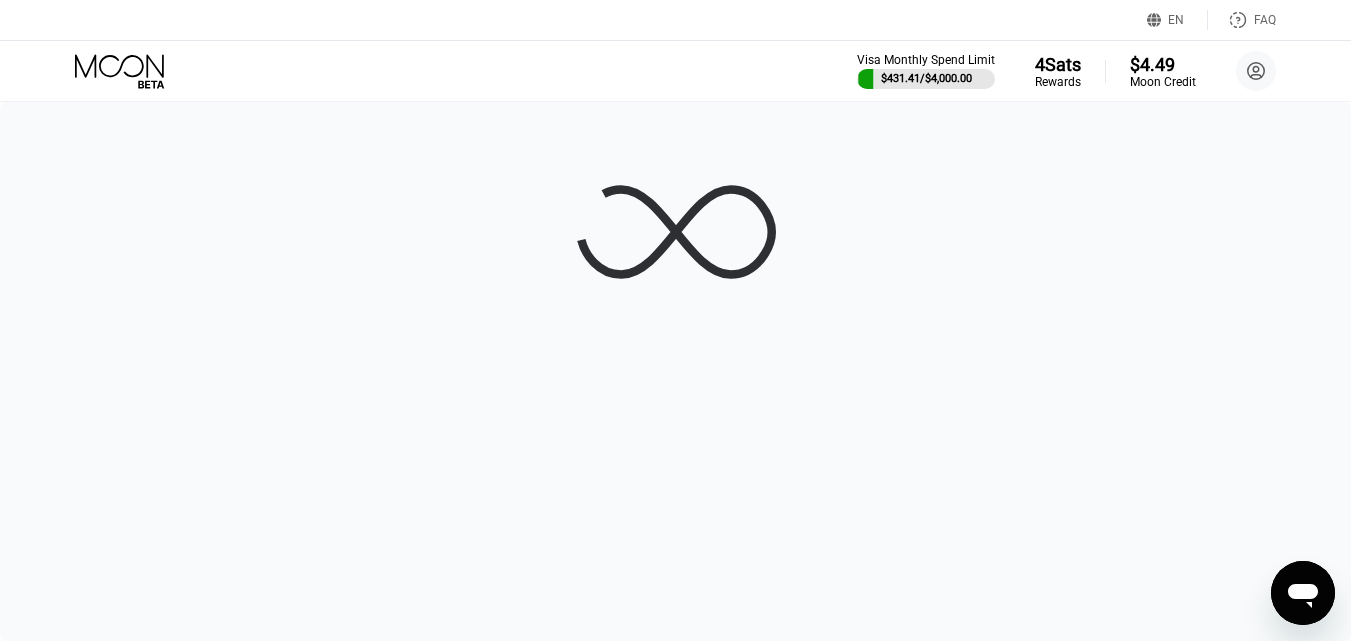 scroll, scrollTop: 0, scrollLeft: 0, axis: both 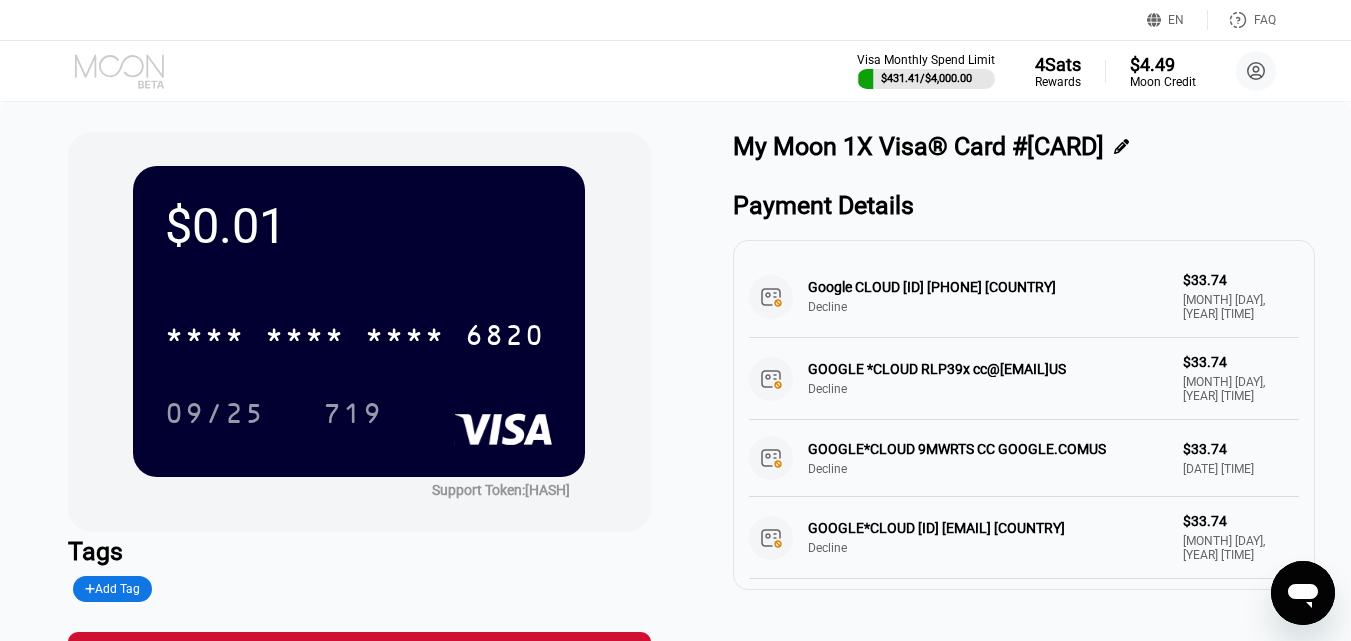 click 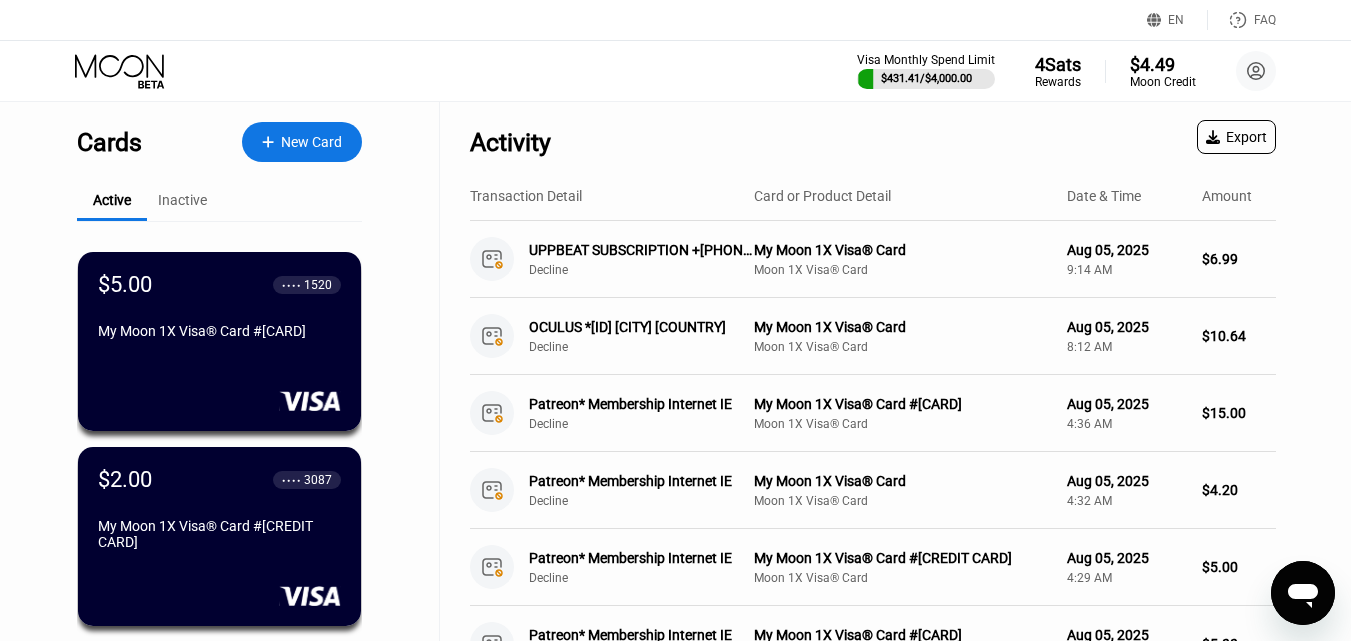 scroll, scrollTop: 31207, scrollLeft: 0, axis: vertical 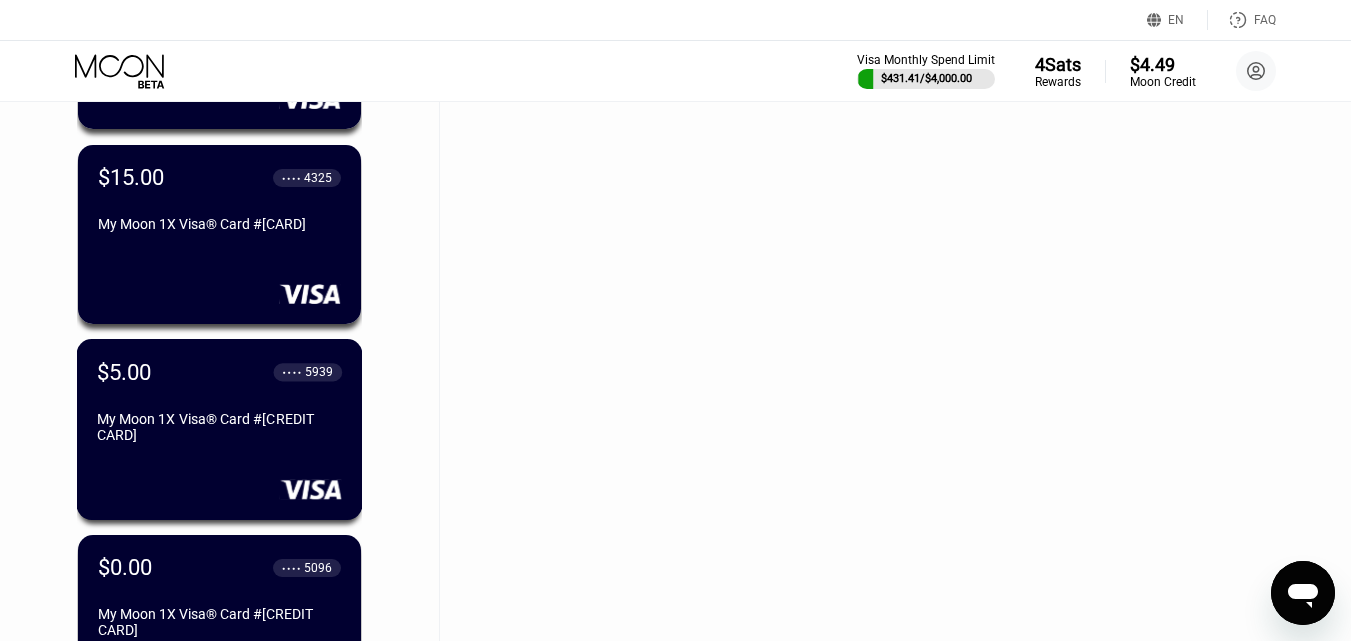 click on "$[PRICE] ● ● ● ● [LAST_FOUR] My Moon 1X Visa® Card #[CARD]" at bounding box center (219, 405) 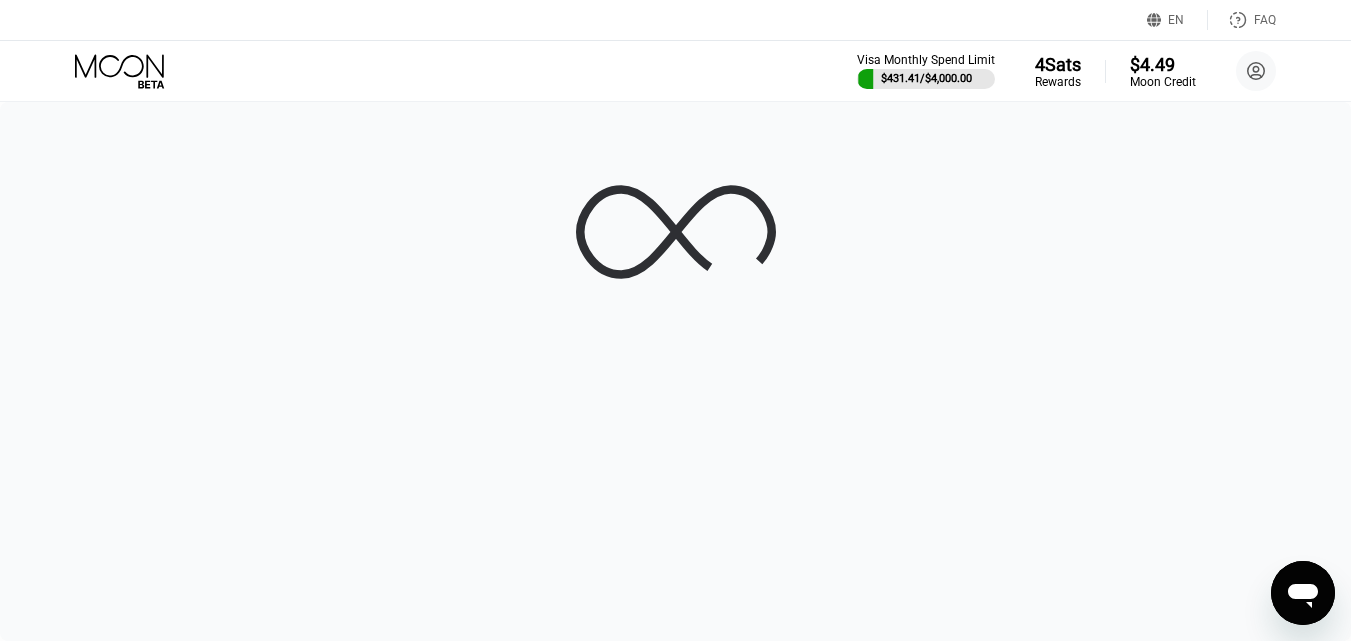 scroll, scrollTop: 0, scrollLeft: 0, axis: both 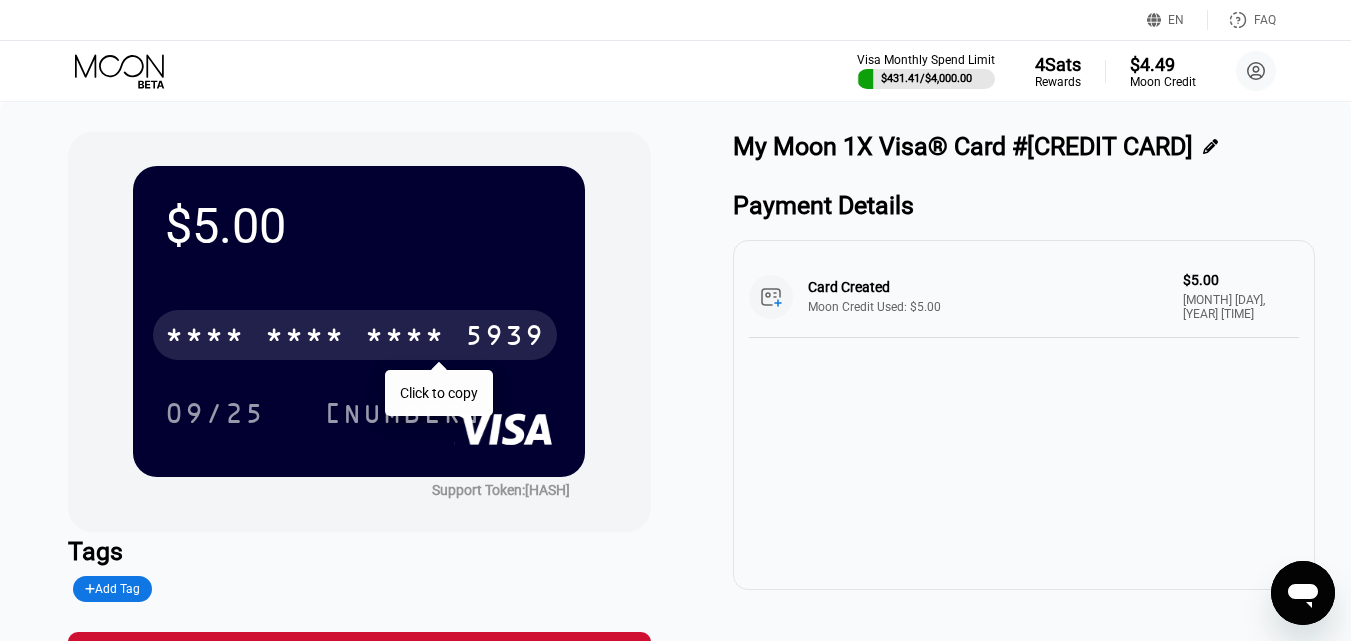 click on "* * * *" at bounding box center [305, 338] 